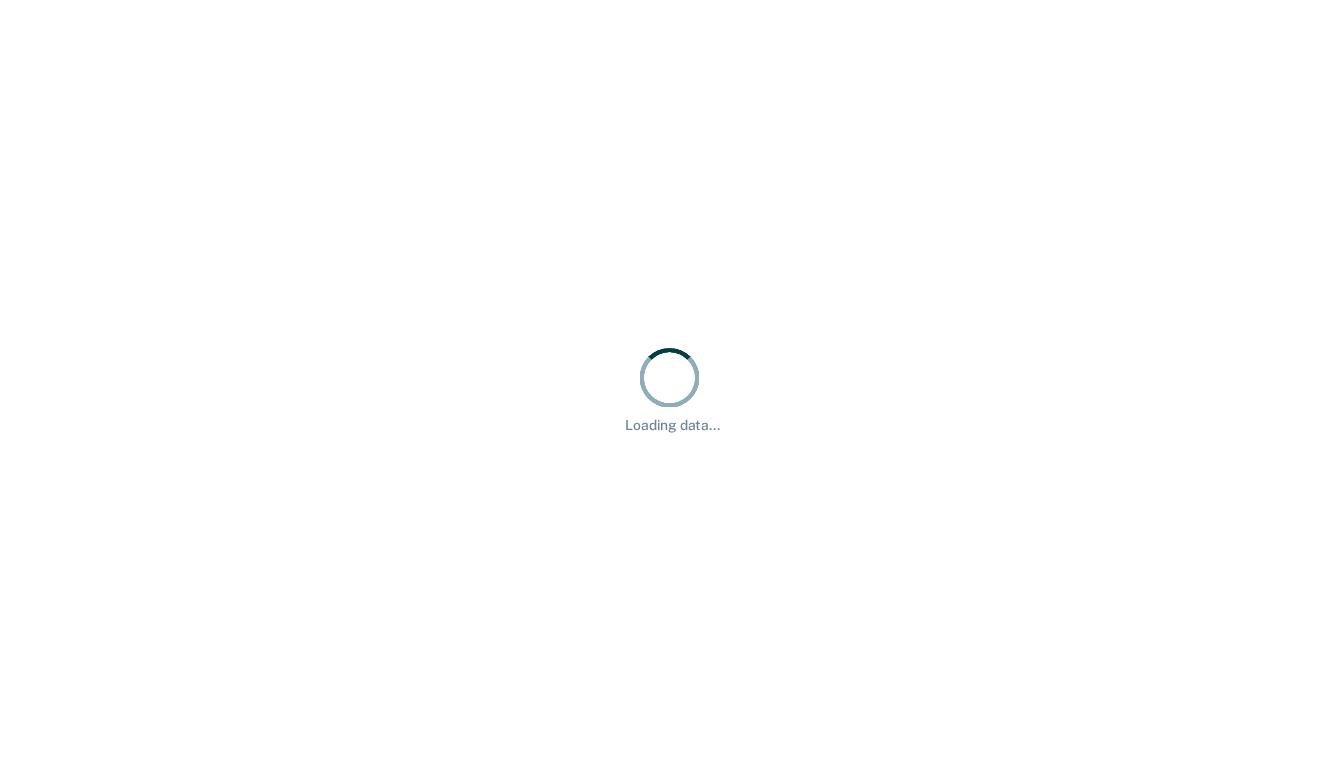 scroll, scrollTop: 0, scrollLeft: 0, axis: both 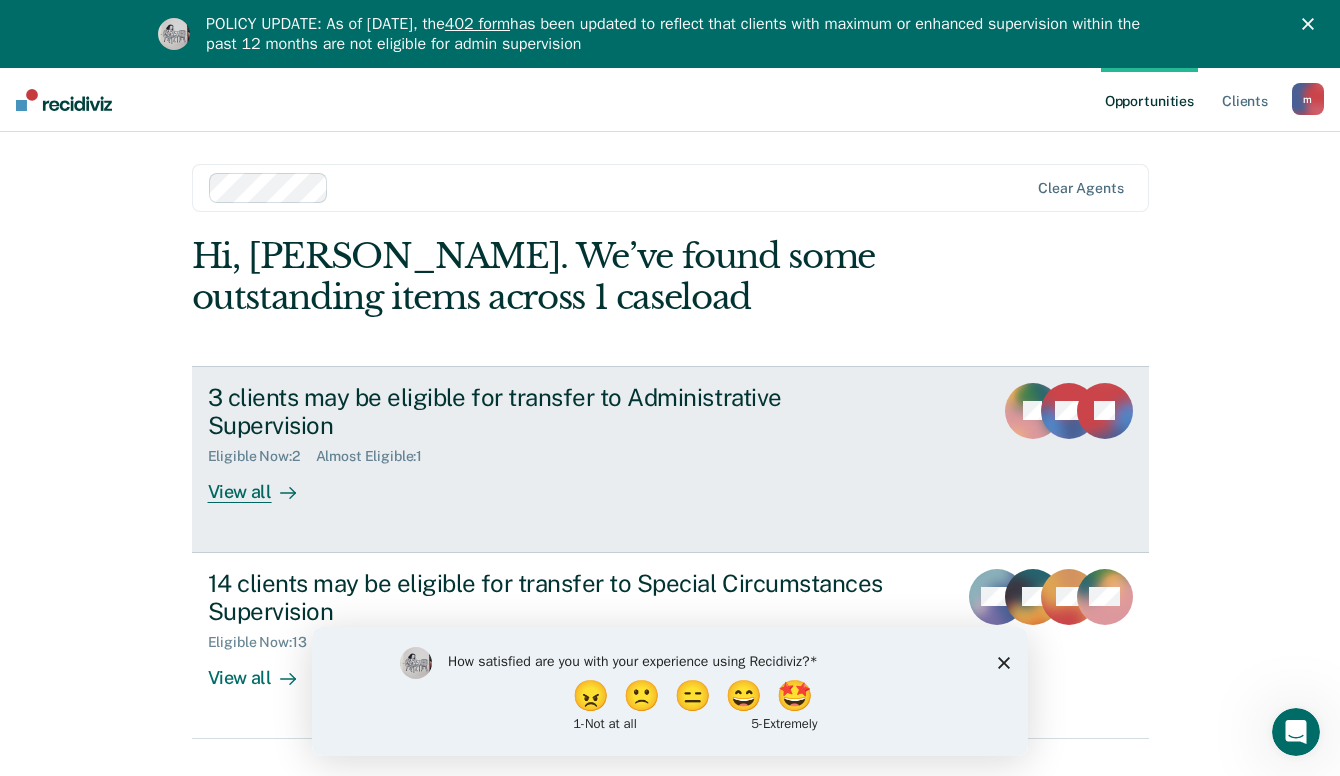 click on "View all" at bounding box center (264, 484) 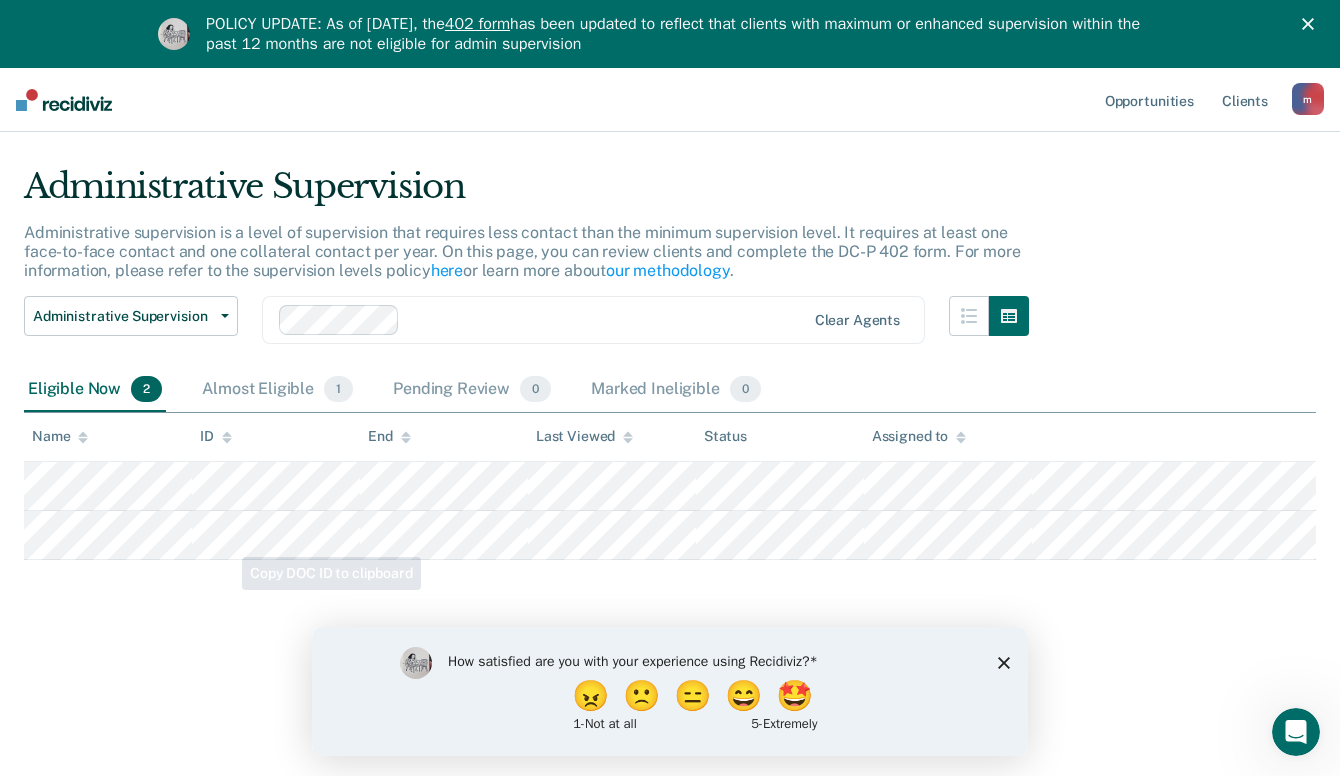 scroll, scrollTop: 68, scrollLeft: 0, axis: vertical 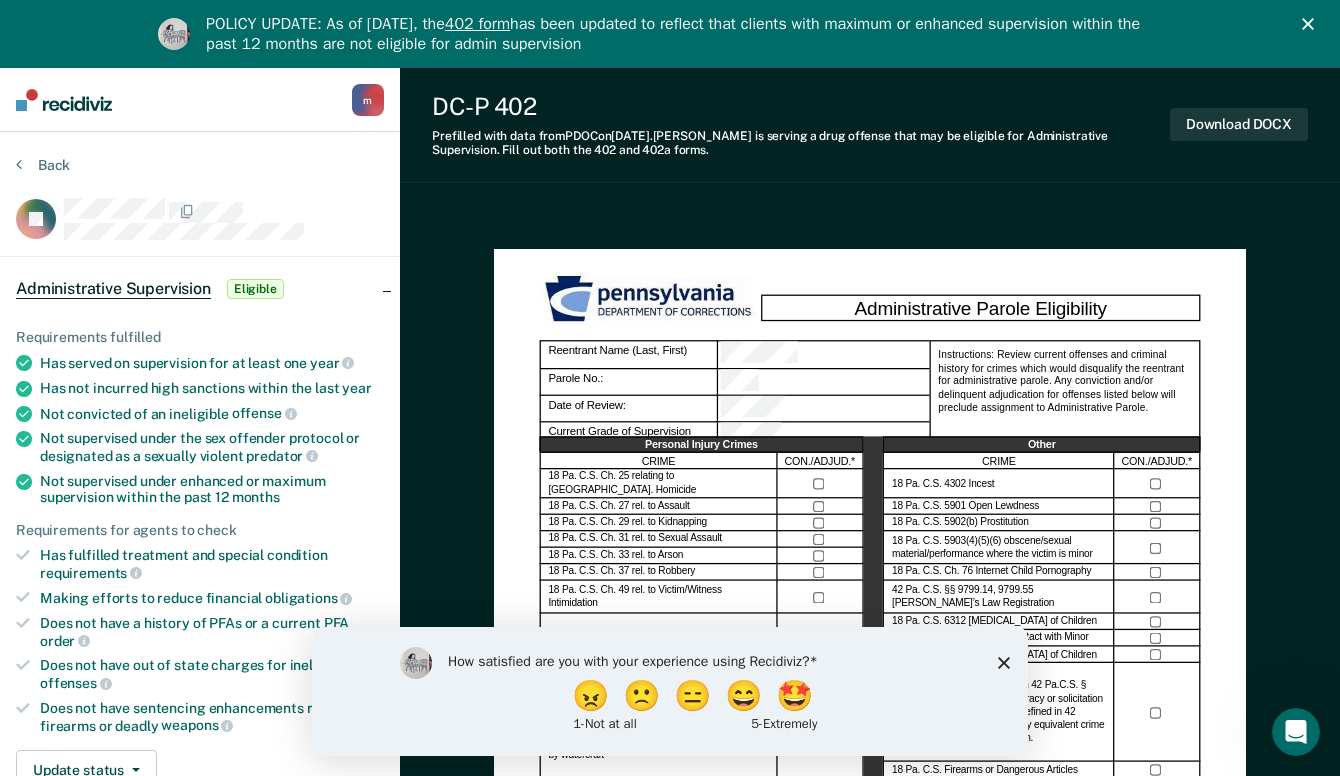 click 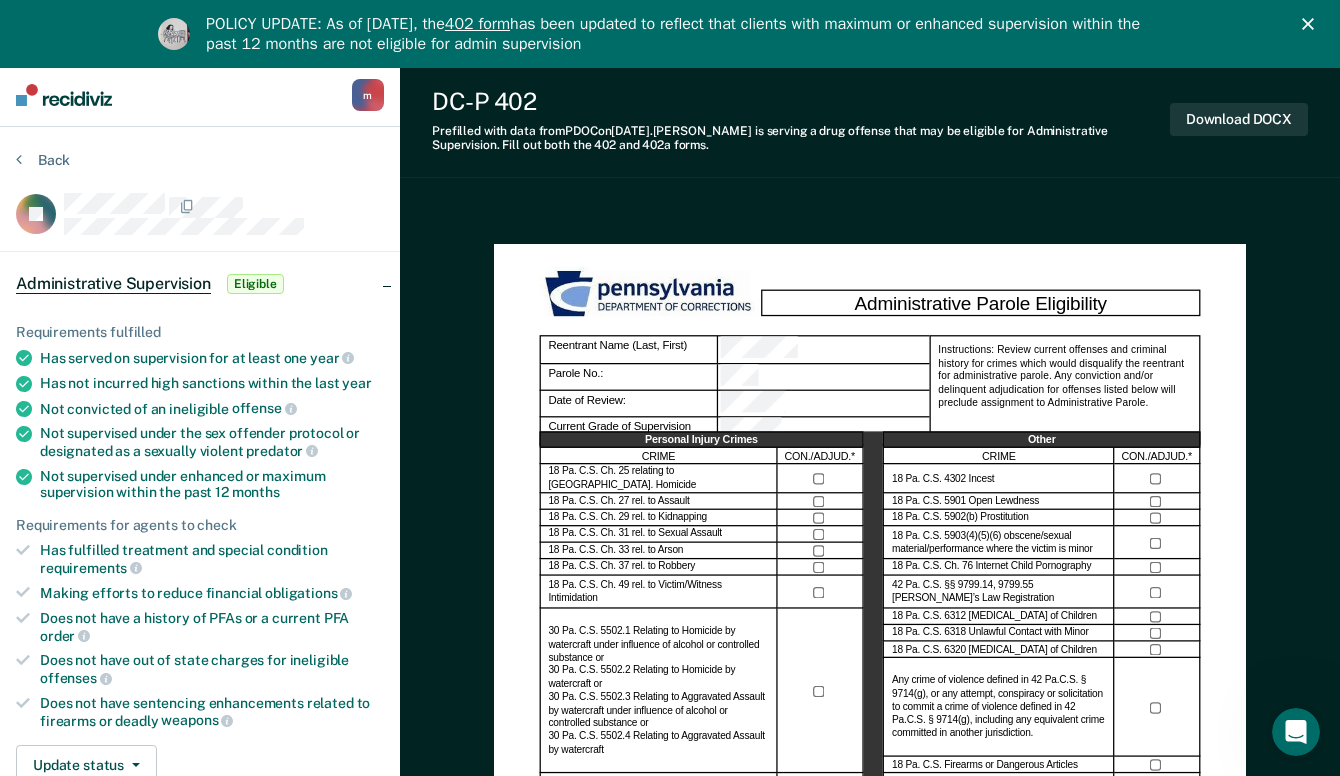 scroll, scrollTop: 0, scrollLeft: 0, axis: both 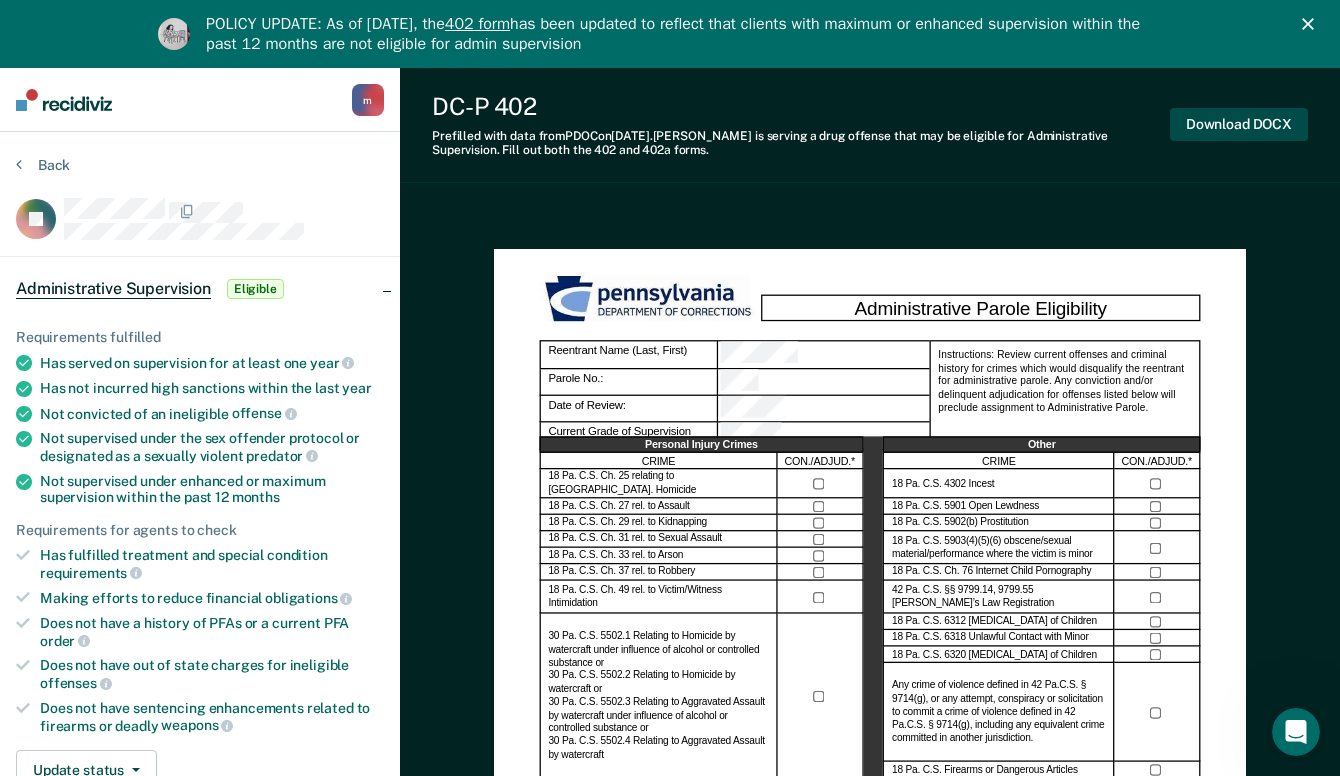 click on "Download DOCX" at bounding box center [1239, 124] 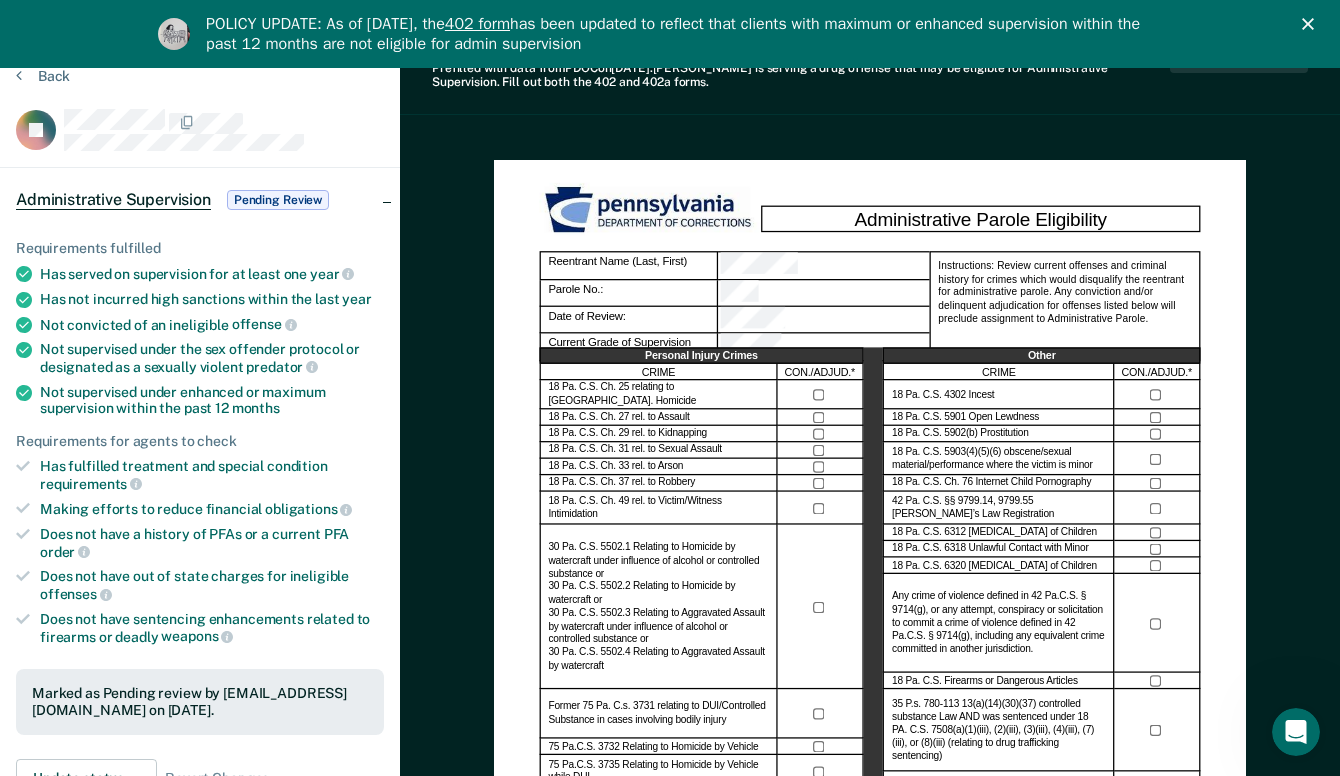 scroll, scrollTop: 0, scrollLeft: 0, axis: both 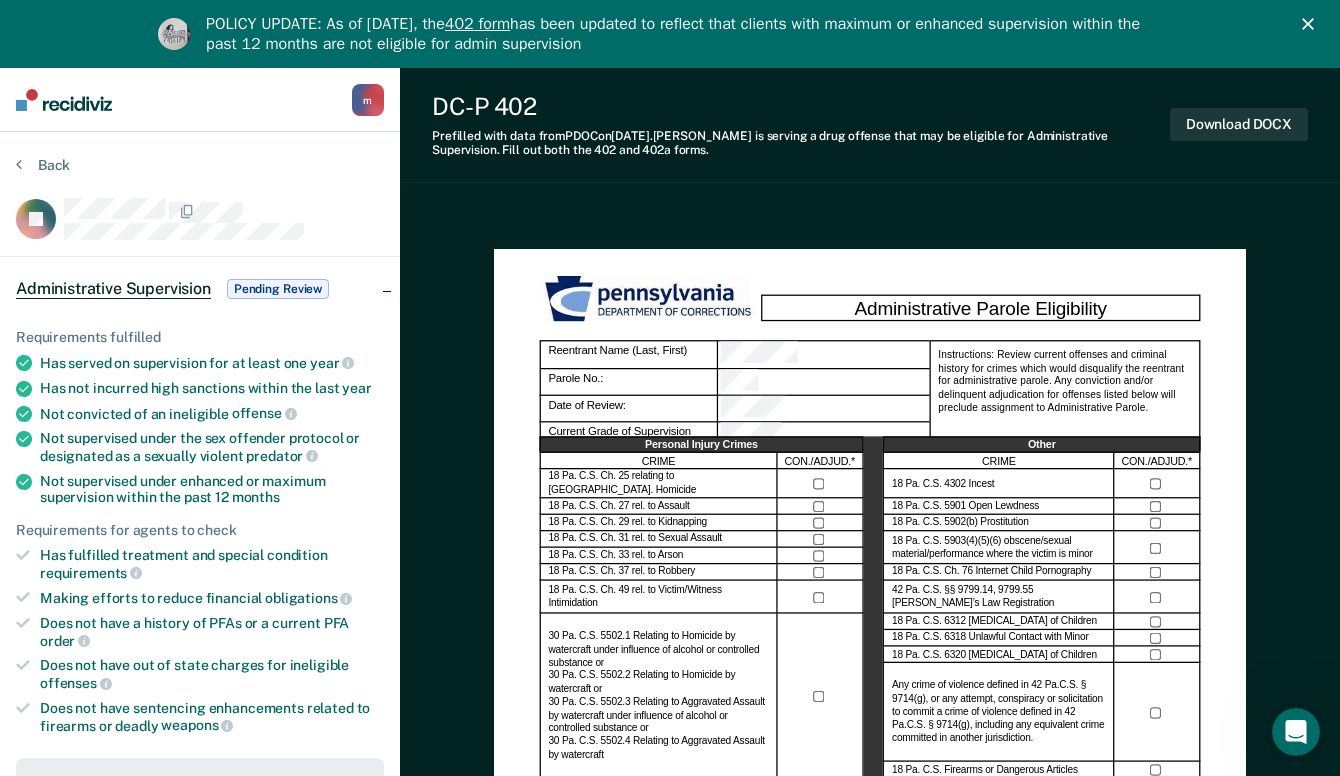 click on "Back JE   Administrative Supervision Pending Review Requirements fulfilled Has served on supervision for at least one   year   Has not incurred high sanctions within the last   year Not convicted of an ineligible   offense   Not supervised under the sex offender protocol or designated as a sexually violent   predator   Not supervised under enhanced or maximum supervision within the past 12   months Requirements for agents to check Has fulfilled treatment and special condition   requirements   Making efforts to reduce financial   obligations	   Does not have a history of PFAs or a current PFA order     Does not have out of state charges for ineligible   offenses   Does not have sentencing enhancements related to firearms or deadly   weapons   Marked as Pending review by [EMAIL_ADDRESS][DOMAIN_NAME] on [DATE].   Update status Revert from Pending Review Mark Ineligible Revert Changes Supervision Contact Relevant Contact Notes" at bounding box center [200, 1047] 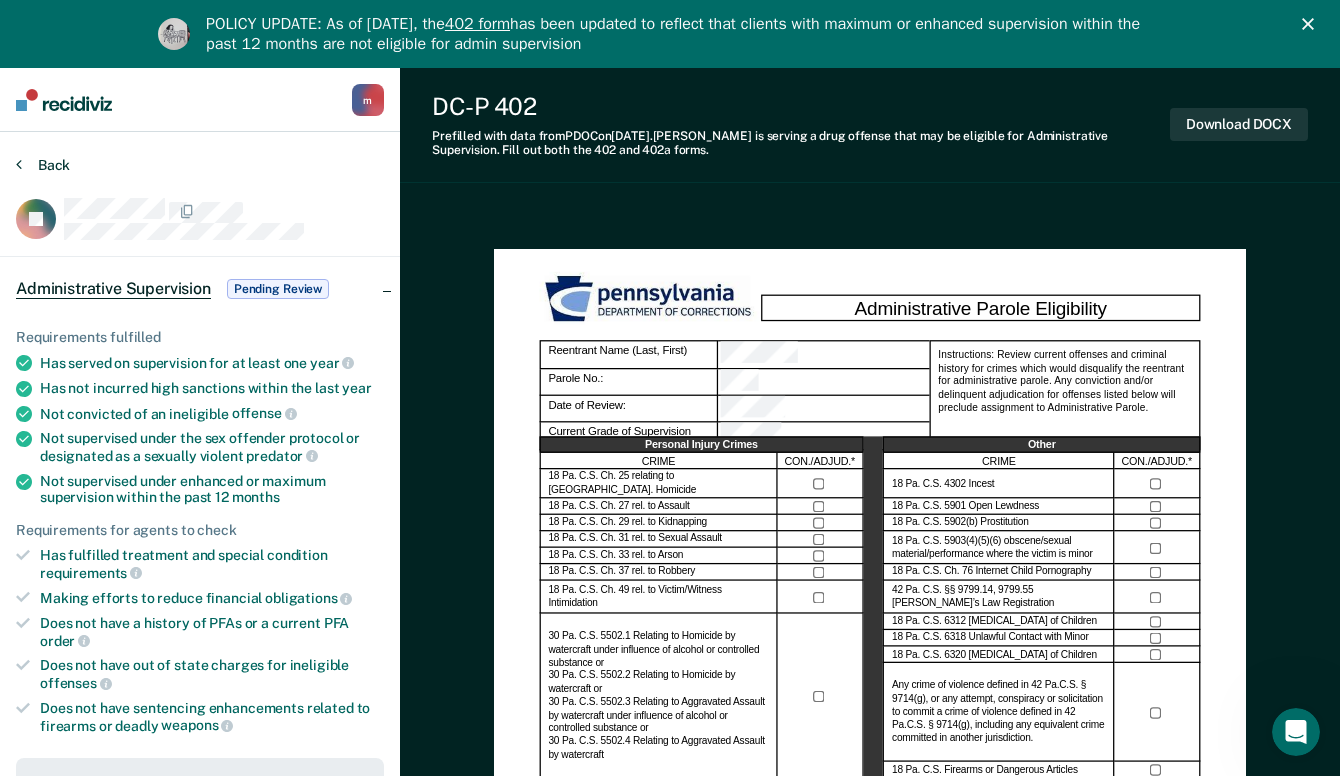 click on "Back" at bounding box center [43, 165] 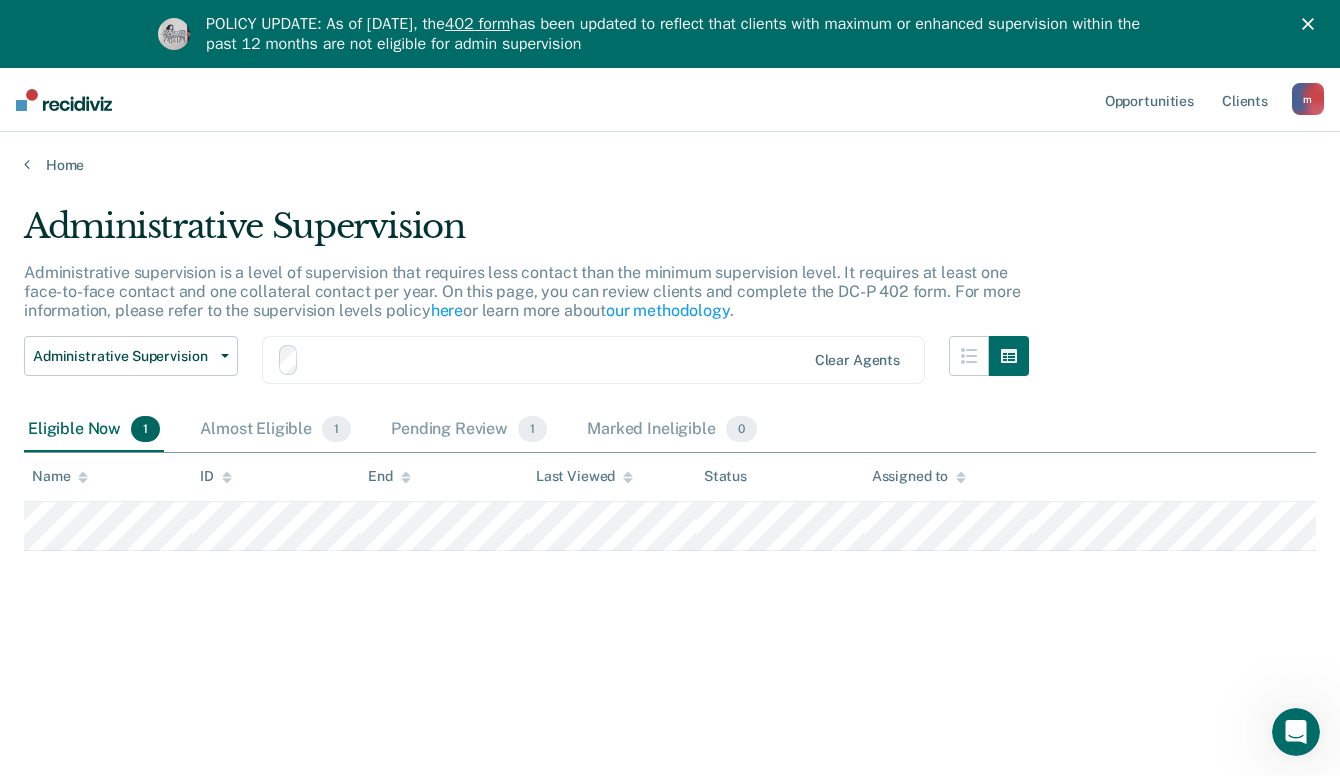 scroll, scrollTop: 68, scrollLeft: 0, axis: vertical 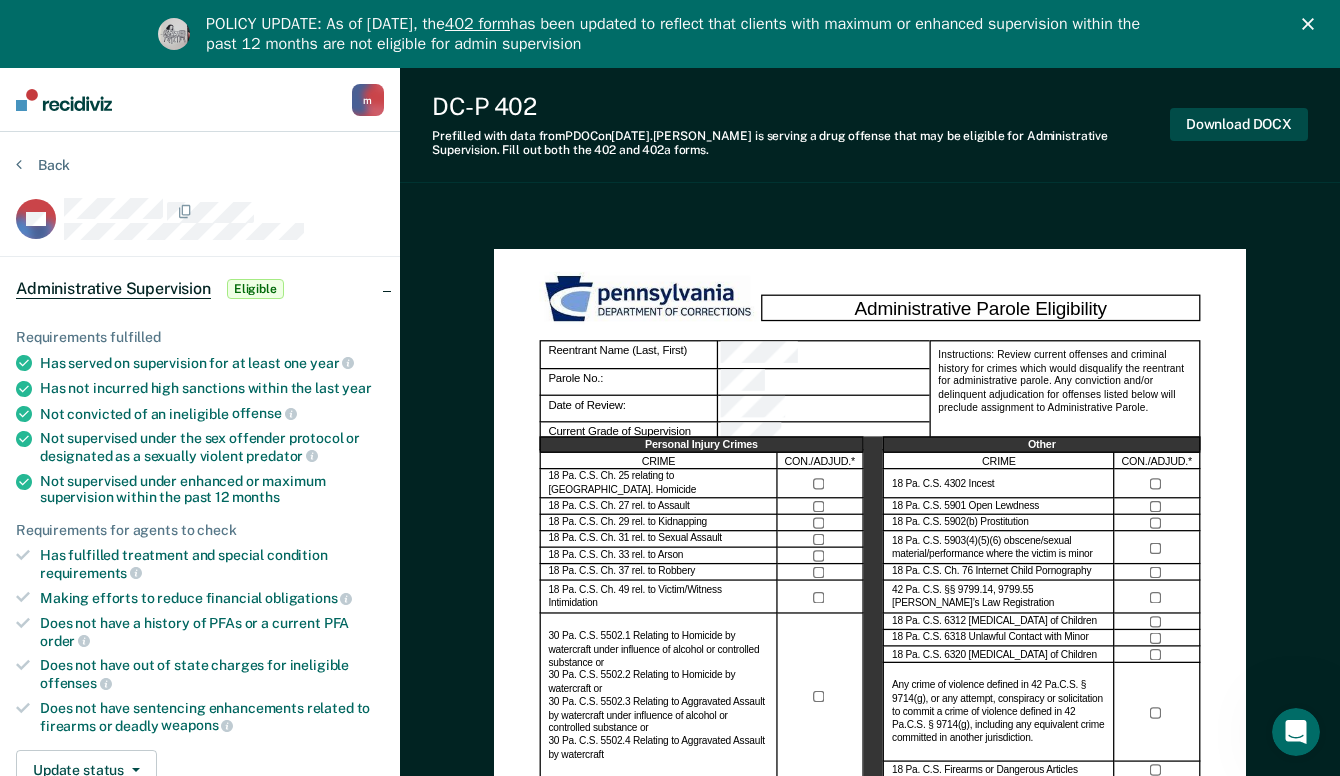 click on "Download DOCX" at bounding box center (1239, 124) 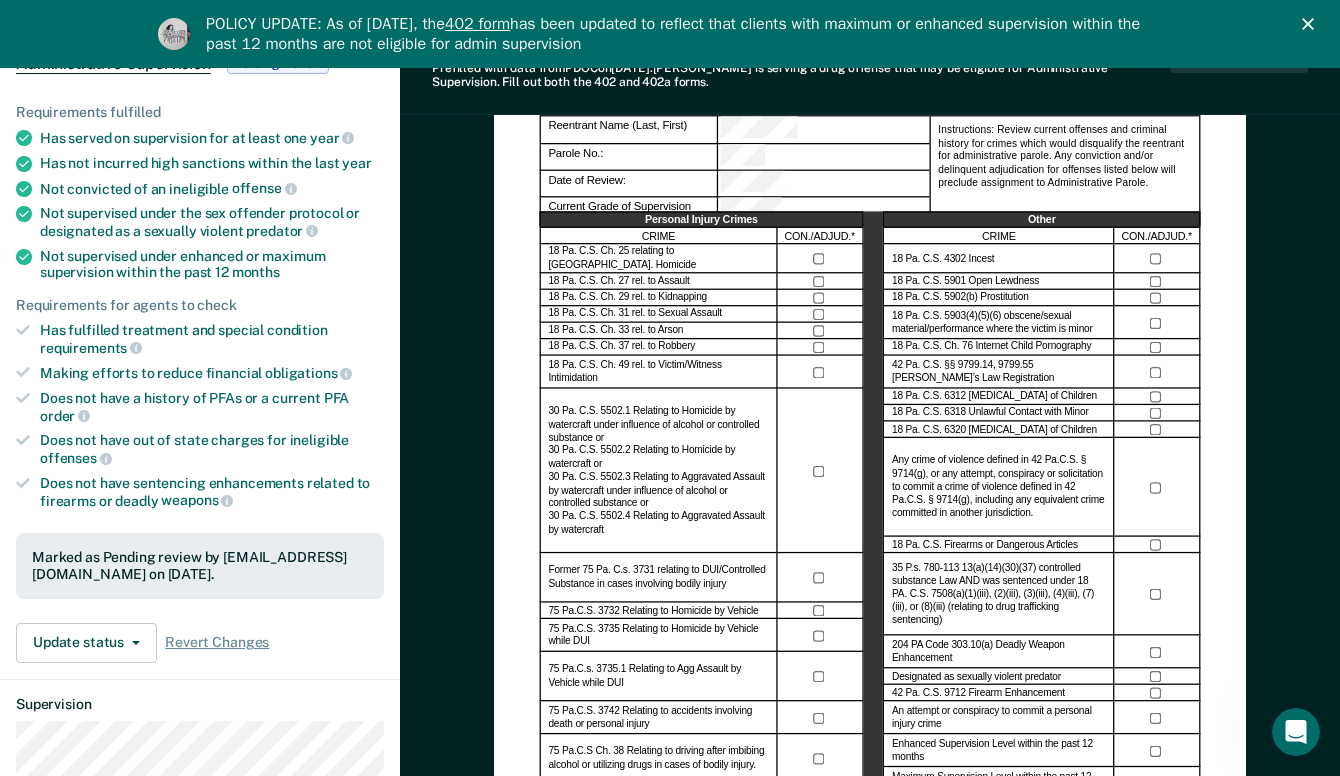 scroll, scrollTop: 0, scrollLeft: 0, axis: both 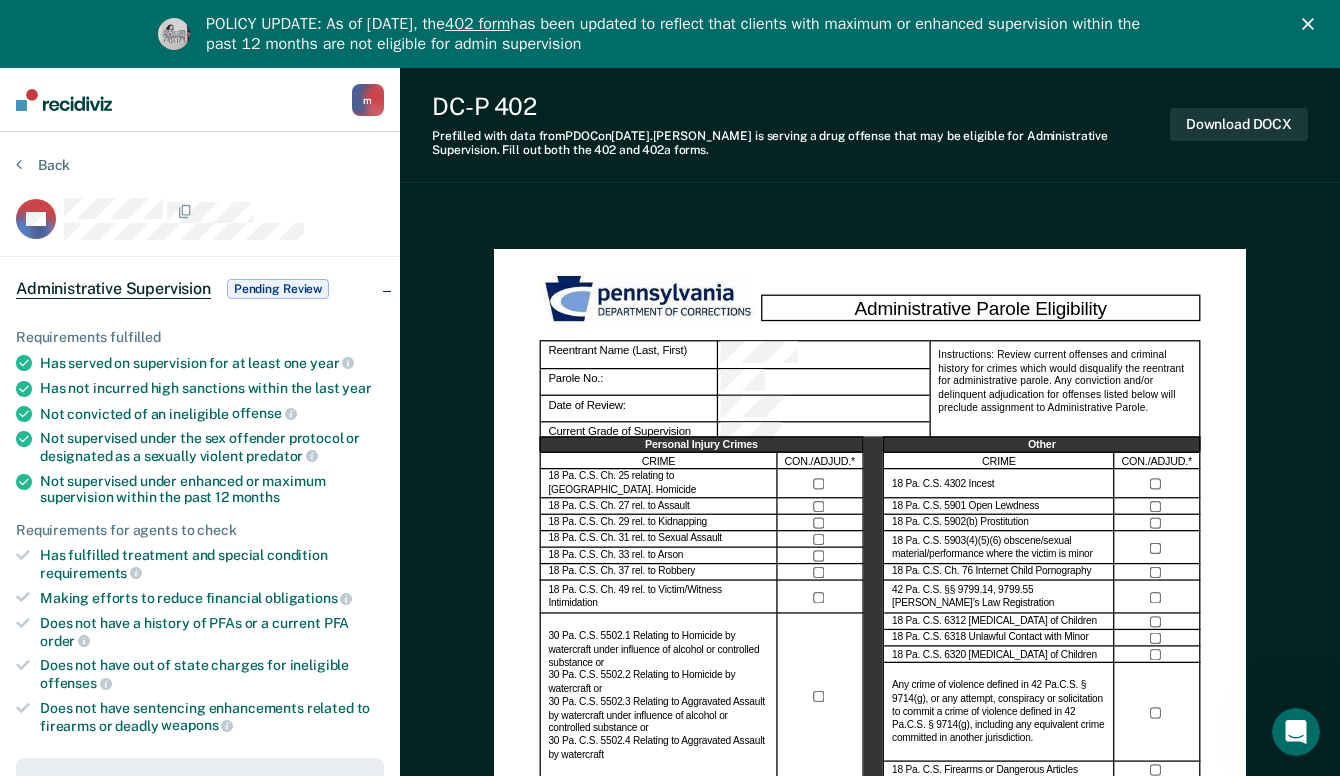 click on "POLICY UPDATE: As of [DATE], the  402 form  has been updated to reflect that clients with maximum or enhanced supervision within the past 12 months are not eligible for admin supervision" at bounding box center (670, 34) 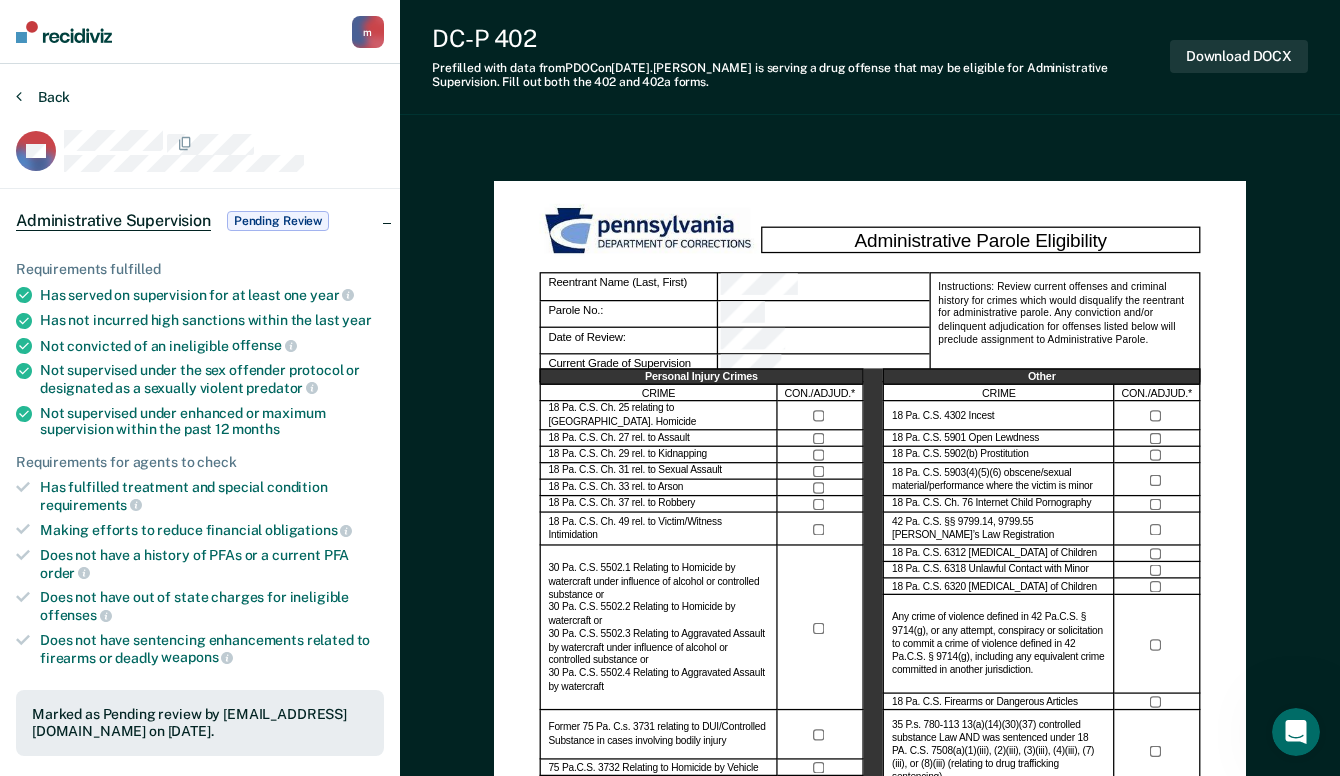 click on "Back" at bounding box center [43, 97] 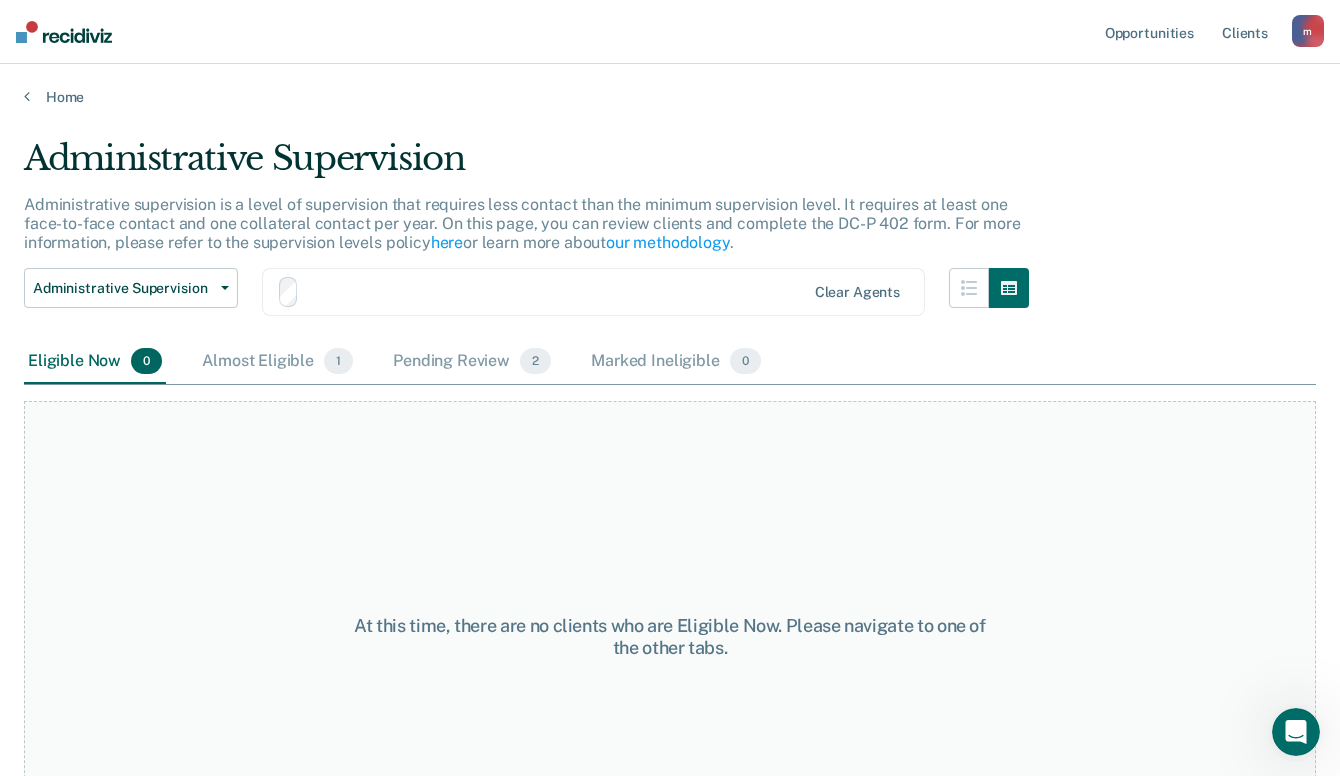 scroll, scrollTop: 68, scrollLeft: 0, axis: vertical 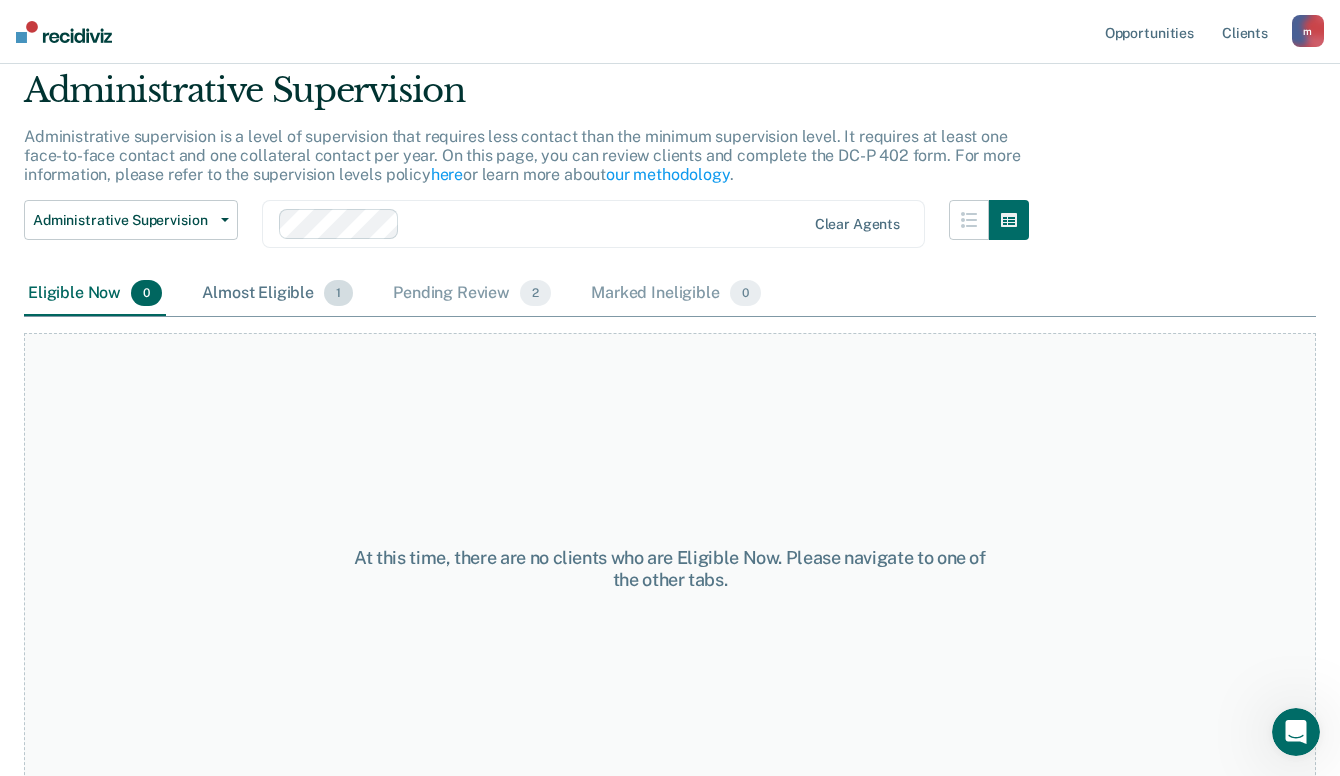 click on "Almost Eligible 1" at bounding box center (277, 294) 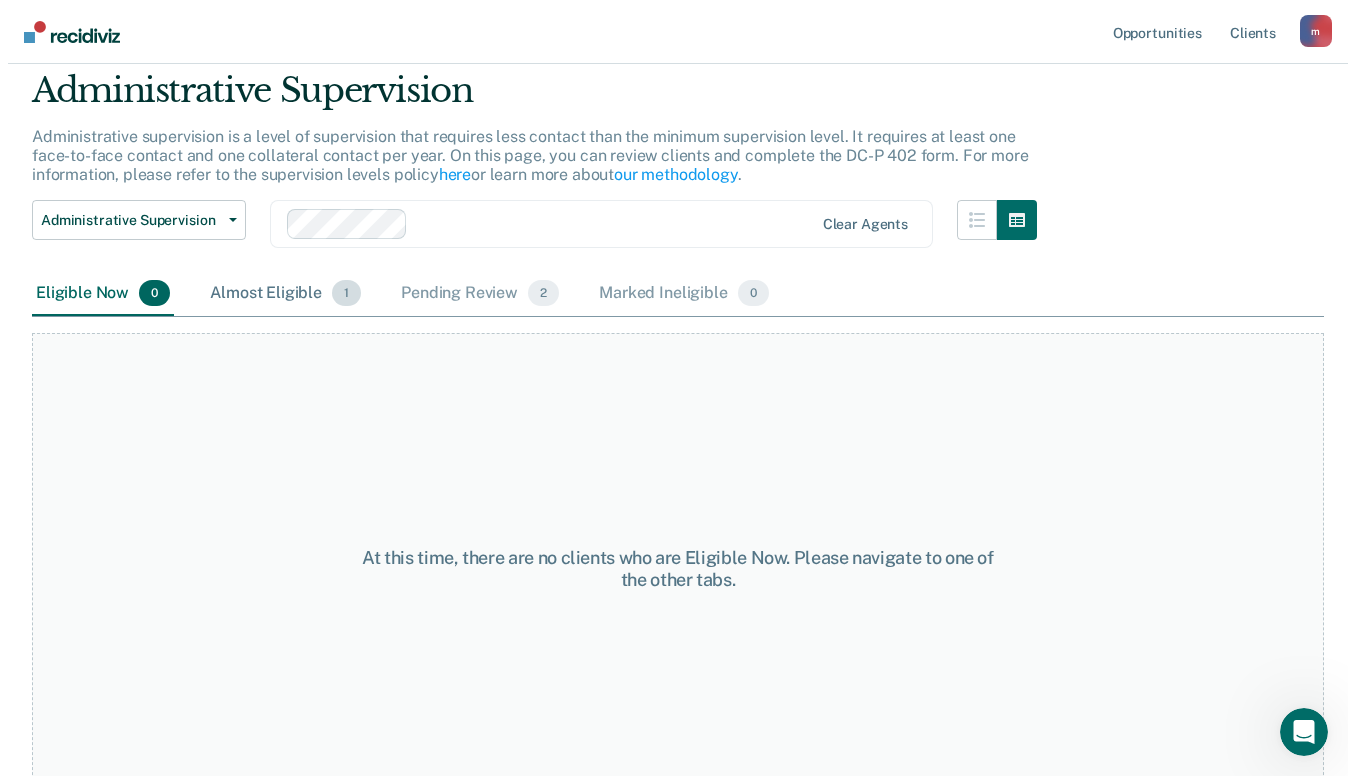 scroll, scrollTop: 0, scrollLeft: 0, axis: both 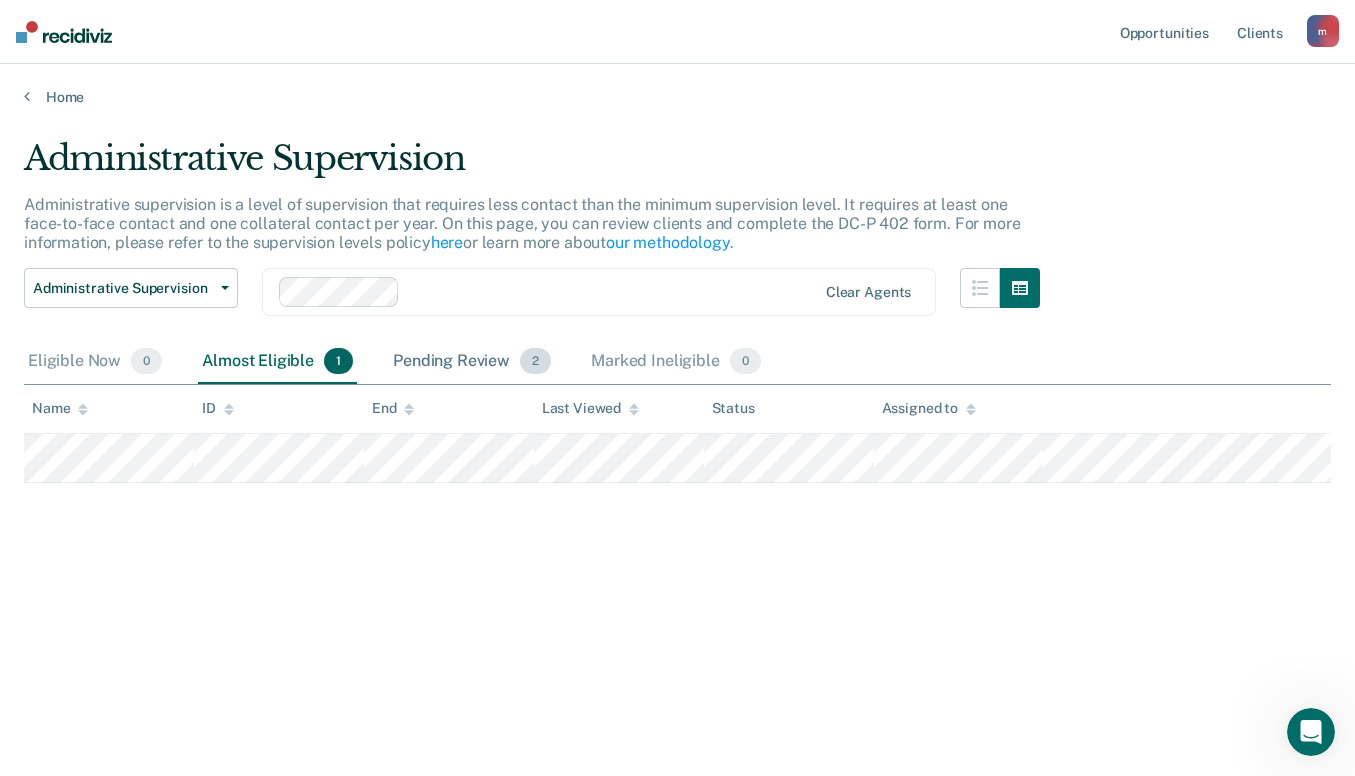 click on "Pending Review 2" at bounding box center [472, 362] 